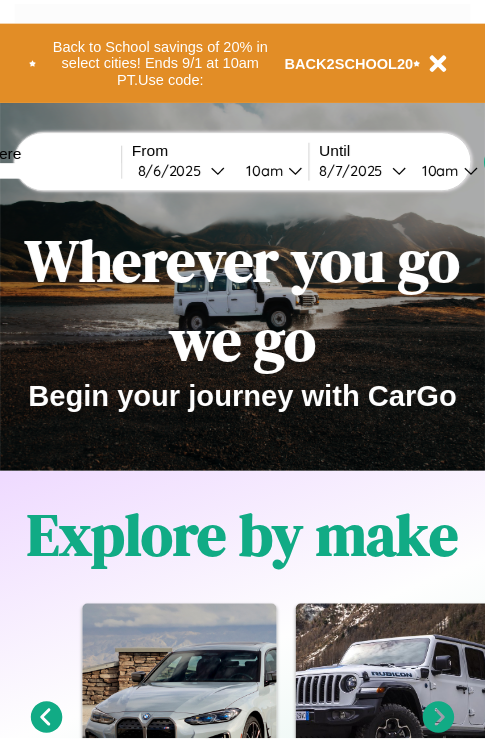 scroll, scrollTop: 0, scrollLeft: 0, axis: both 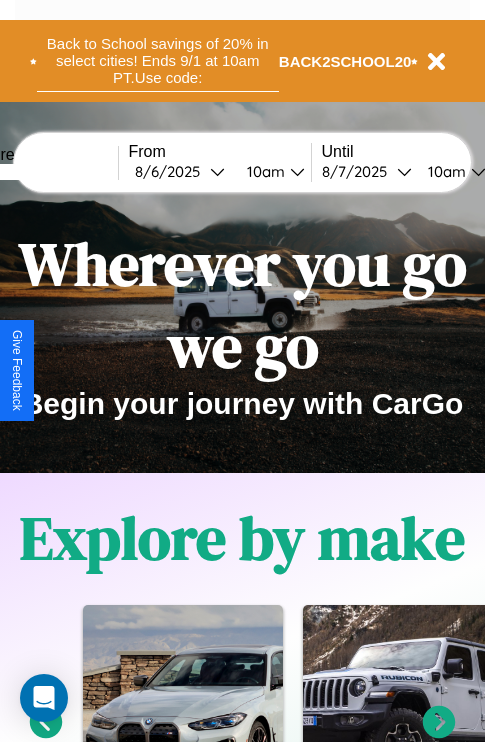click on "Back to School savings of 20% in select cities! Ends 9/1 at 10am PT.  Use code:" at bounding box center [158, 61] 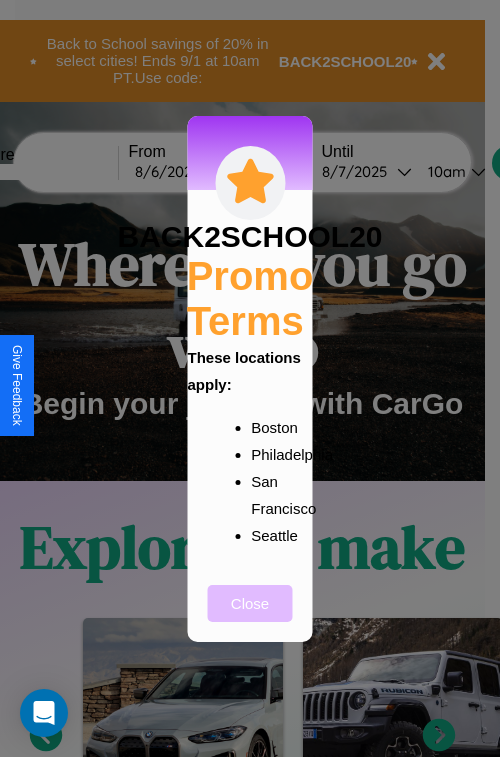 click on "Close" at bounding box center (250, 603) 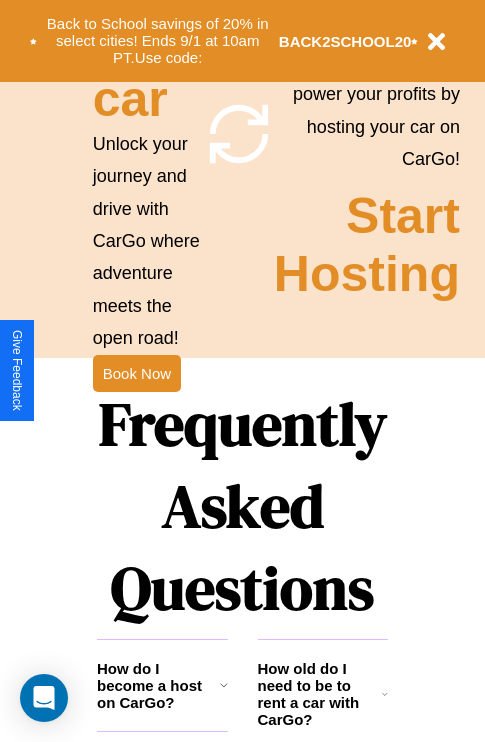 scroll, scrollTop: 1947, scrollLeft: 0, axis: vertical 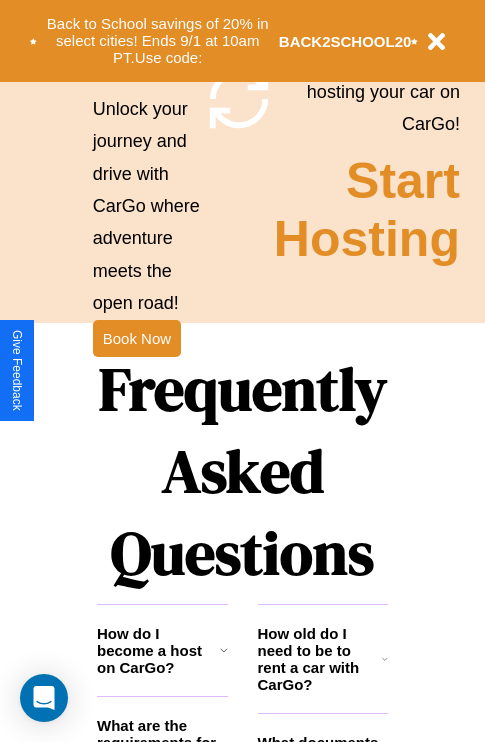 click on "Frequently Asked Questions" at bounding box center [242, 471] 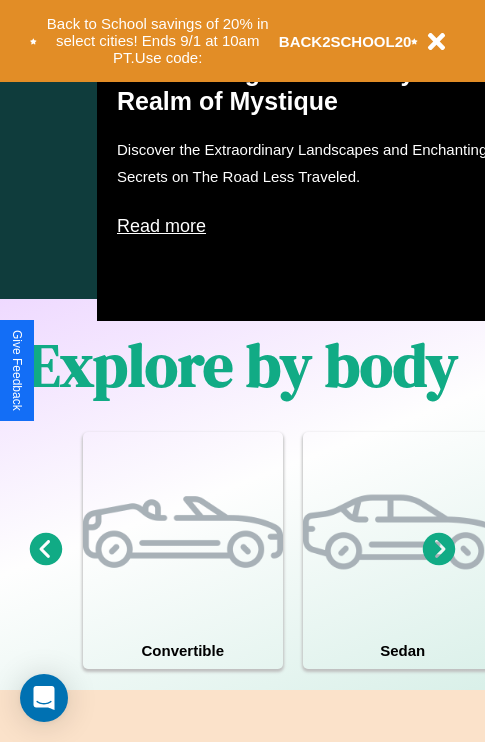 scroll, scrollTop: 0, scrollLeft: 0, axis: both 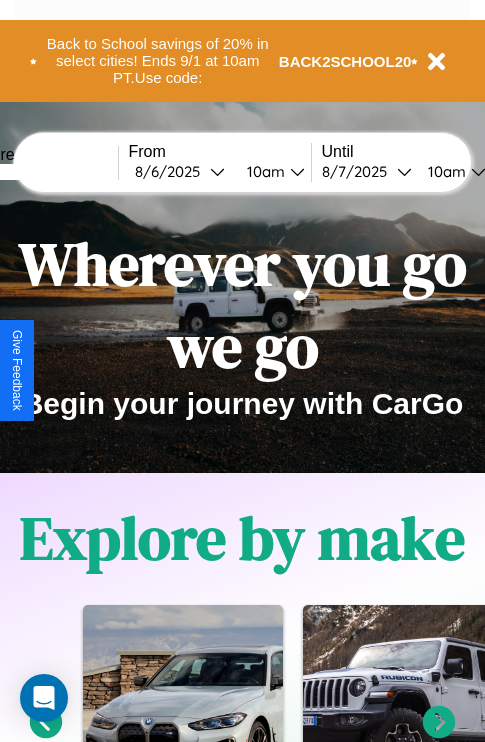 click at bounding box center [43, 172] 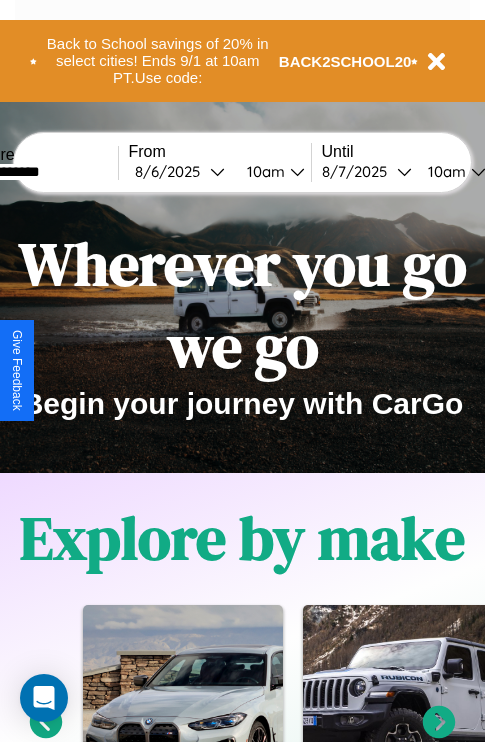 type on "**********" 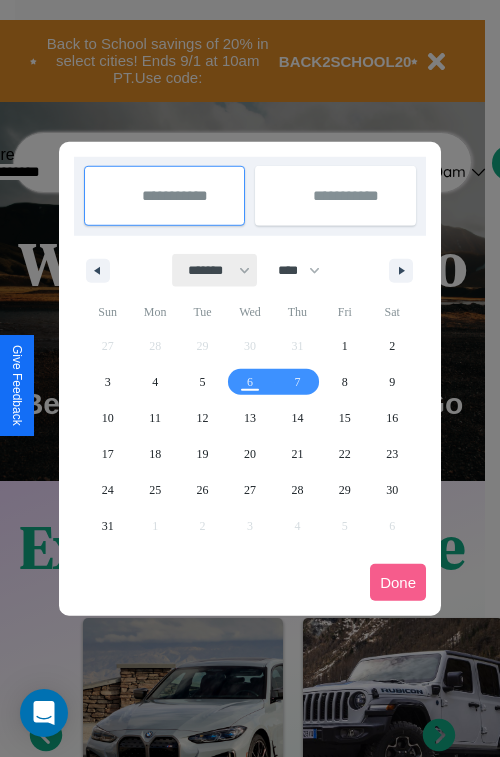 click on "******* ******** ***** ***** *** **** **** ****** ********* ******* ******** ********" at bounding box center (215, 270) 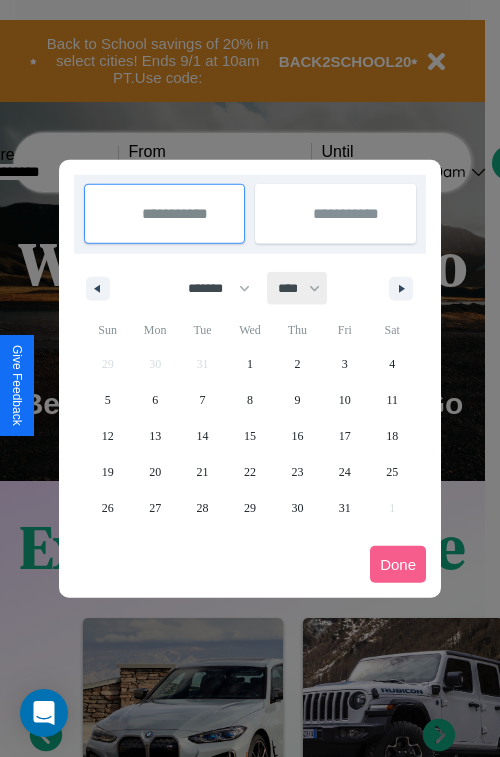 click on "**** **** **** **** **** **** **** **** **** **** **** **** **** **** **** **** **** **** **** **** **** **** **** **** **** **** **** **** **** **** **** **** **** **** **** **** **** **** **** **** **** **** **** **** **** **** **** **** **** **** **** **** **** **** **** **** **** **** **** **** **** **** **** **** **** **** **** **** **** **** **** **** **** **** **** **** **** **** **** **** **** **** **** **** **** **** **** **** **** **** **** **** **** **** **** **** **** **** **** **** **** **** **** **** **** **** **** **** **** **** **** **** **** **** **** **** **** **** **** **** ****" at bounding box center [298, 288] 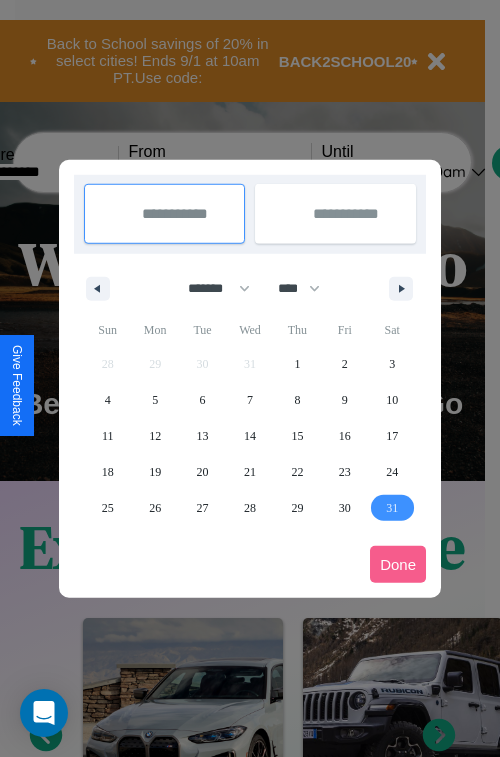 click on "31" at bounding box center [392, 508] 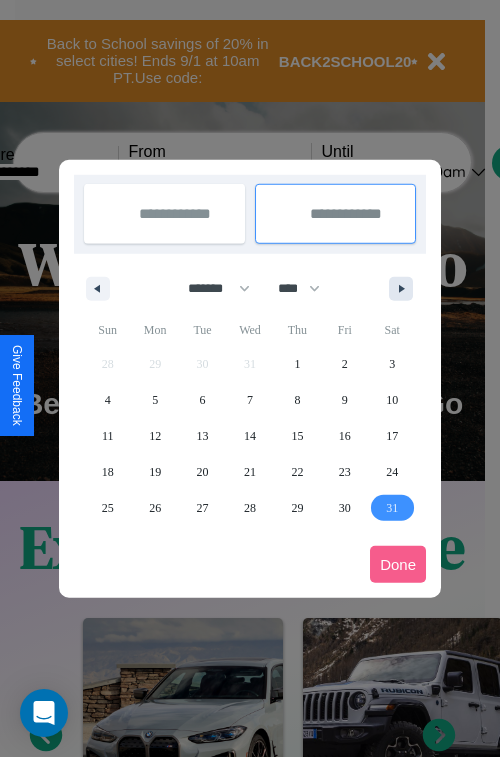 click at bounding box center [405, 289] 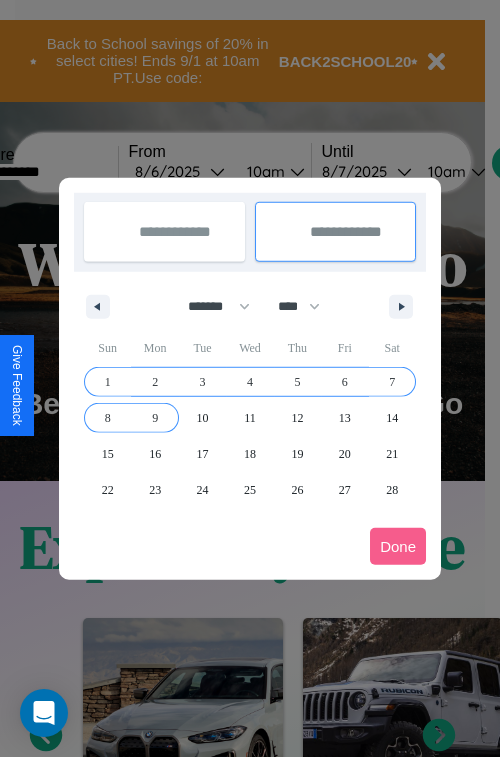 click on "9" at bounding box center (155, 418) 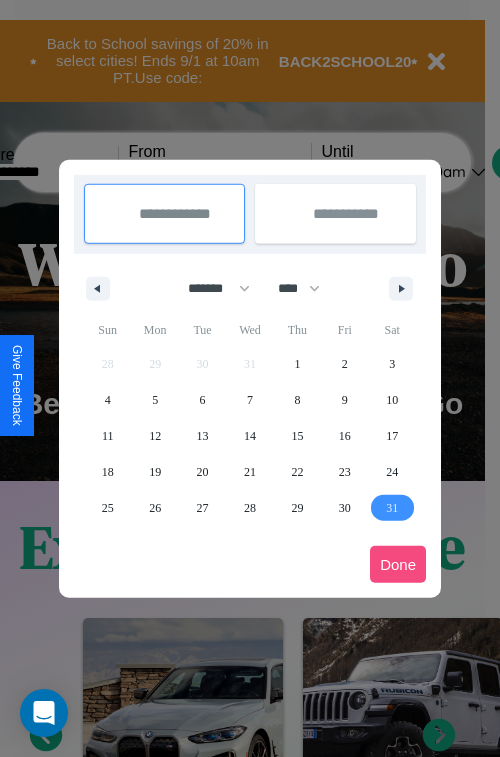 click on "Done" at bounding box center [398, 564] 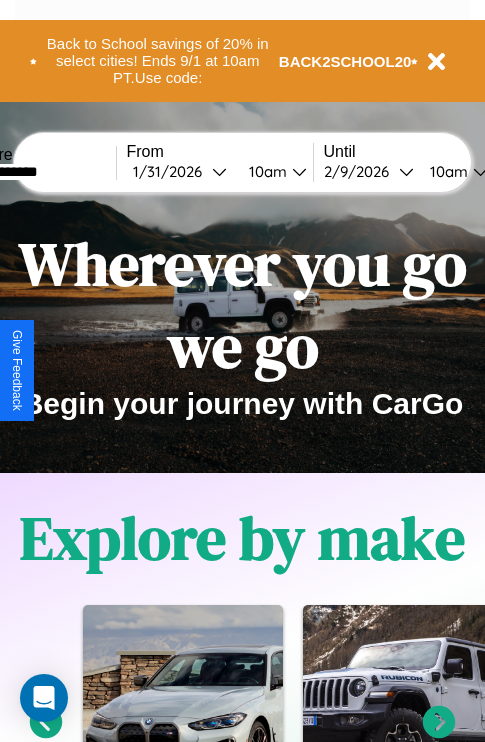 scroll, scrollTop: 0, scrollLeft: 70, axis: horizontal 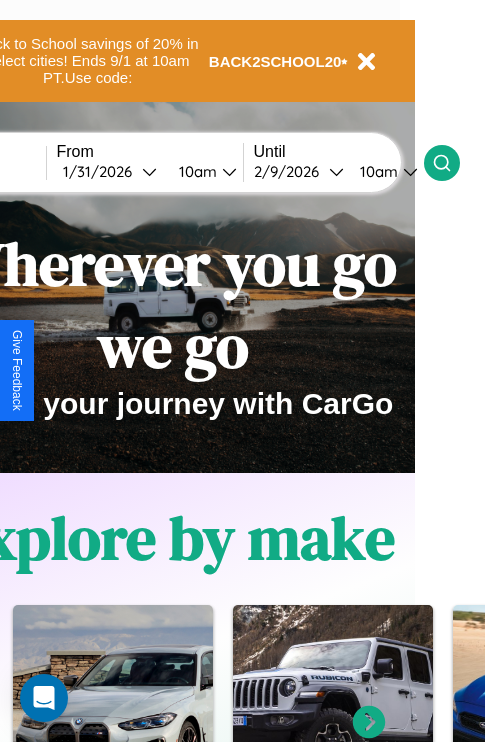 click 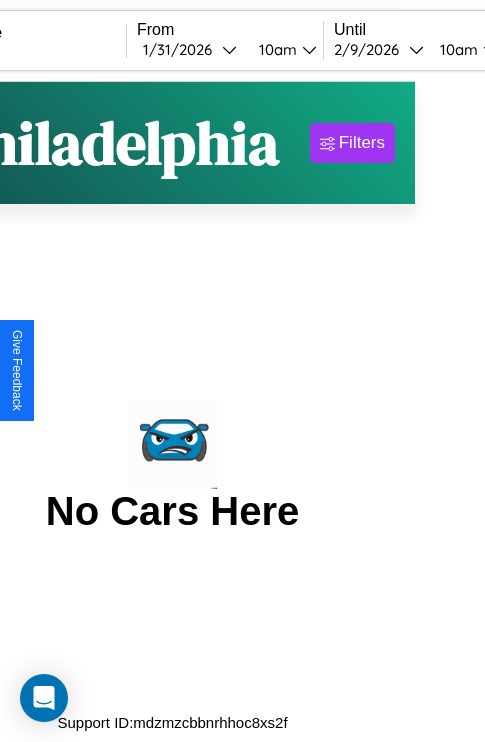 scroll, scrollTop: 0, scrollLeft: 0, axis: both 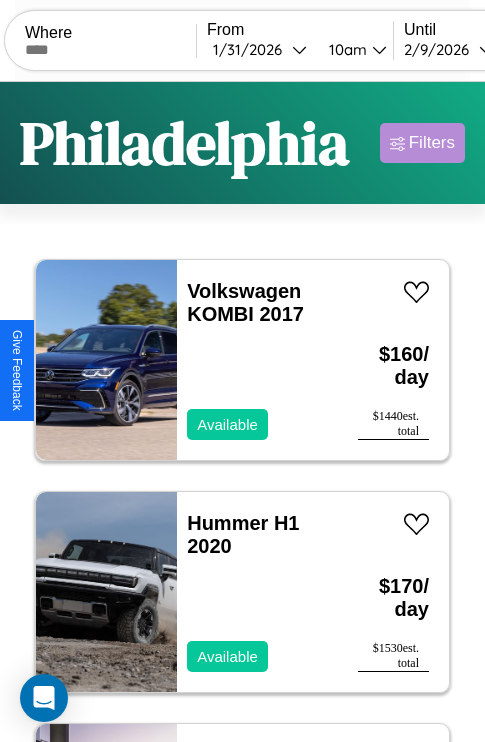 click on "Filters" at bounding box center [432, 143] 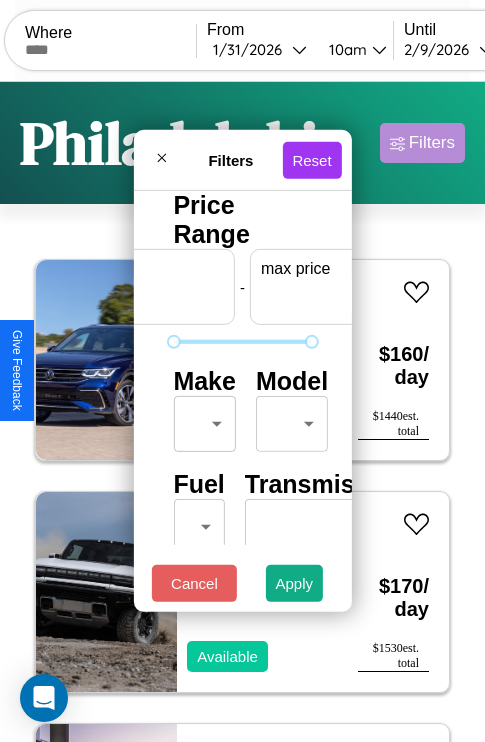 scroll, scrollTop: 0, scrollLeft: 124, axis: horizontal 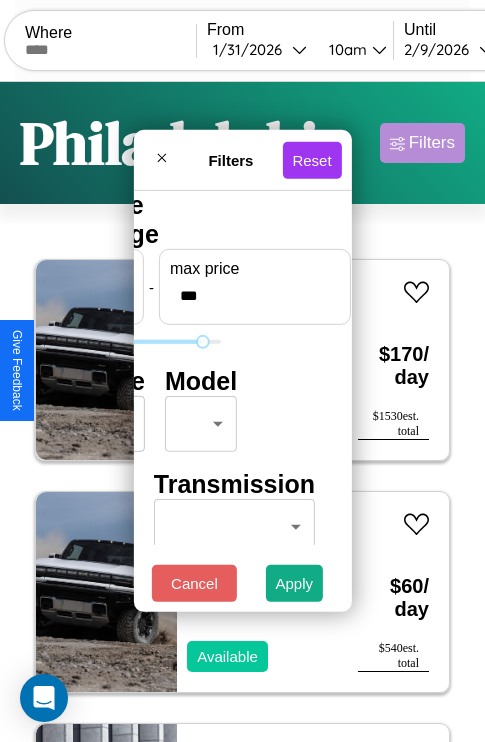 type on "***" 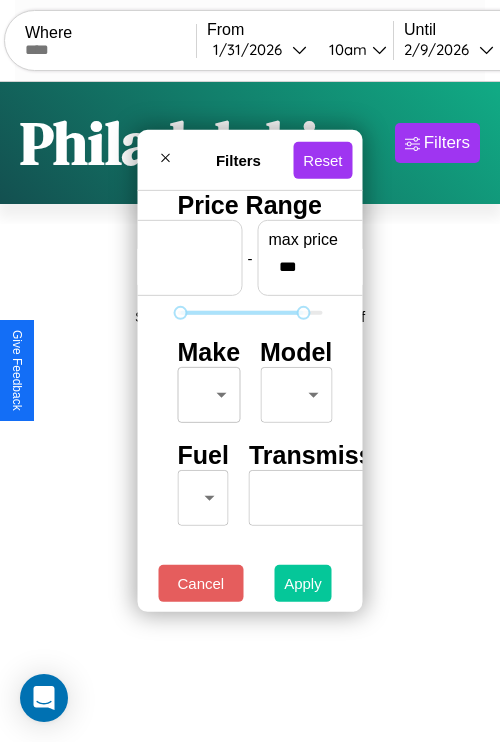 type on "**" 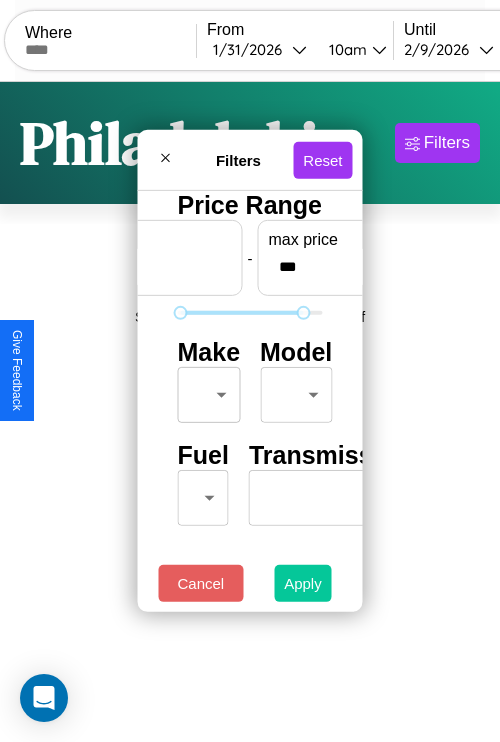 click on "Apply" at bounding box center [303, 583] 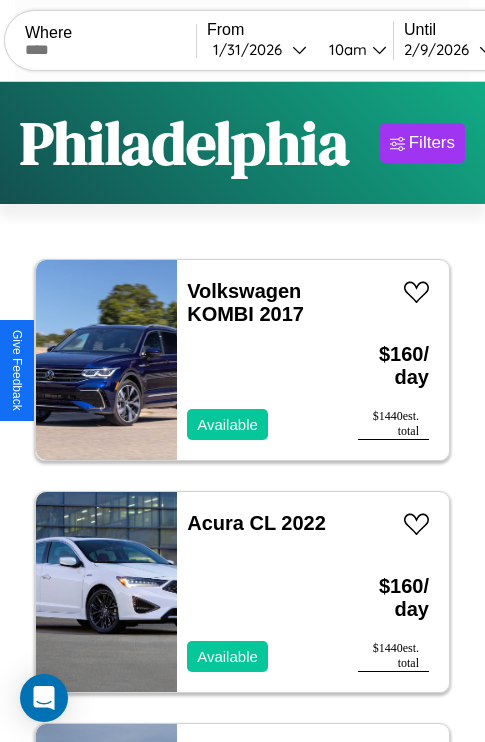 scroll, scrollTop: 0, scrollLeft: 0, axis: both 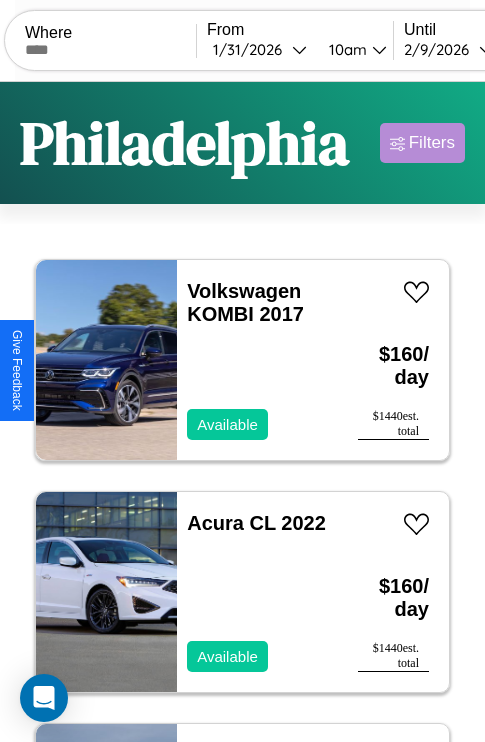 click on "Filters" at bounding box center [432, 143] 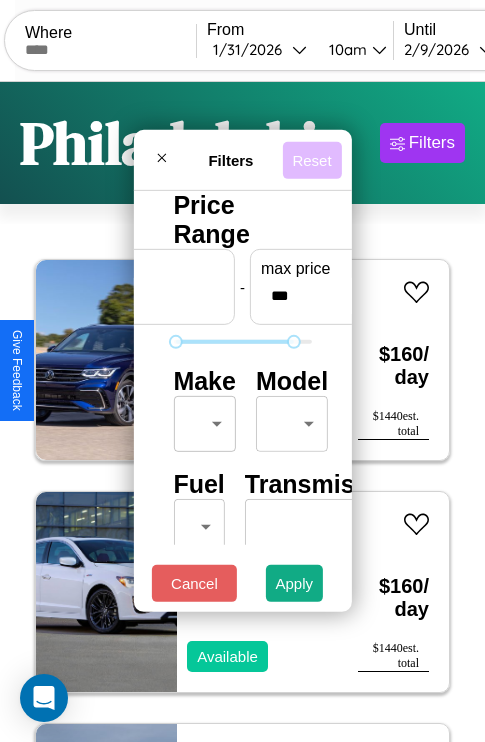 click on "Reset" at bounding box center [311, 159] 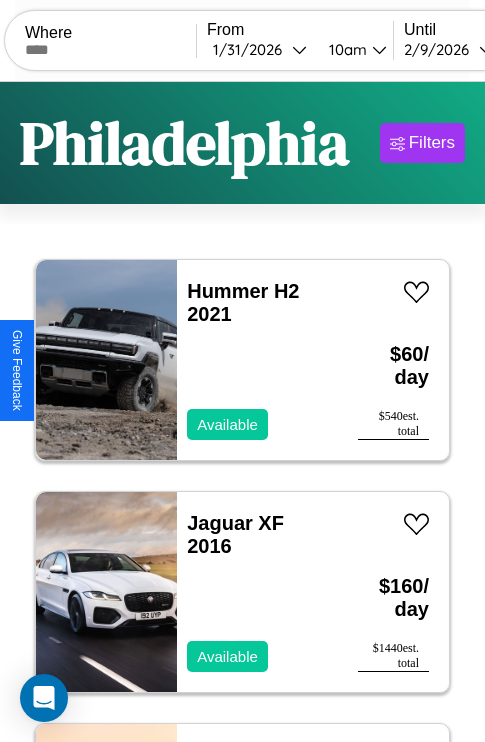 scroll, scrollTop: 66, scrollLeft: 0, axis: vertical 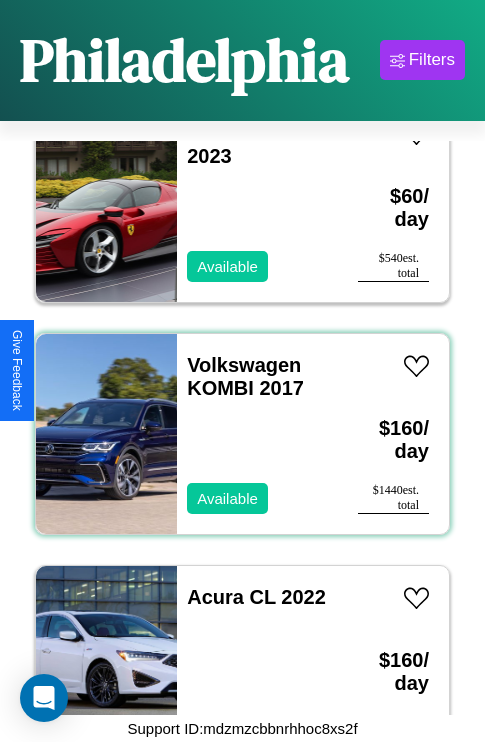 click on "Volkswagen   KOMBI   2017 Available" at bounding box center (257, 434) 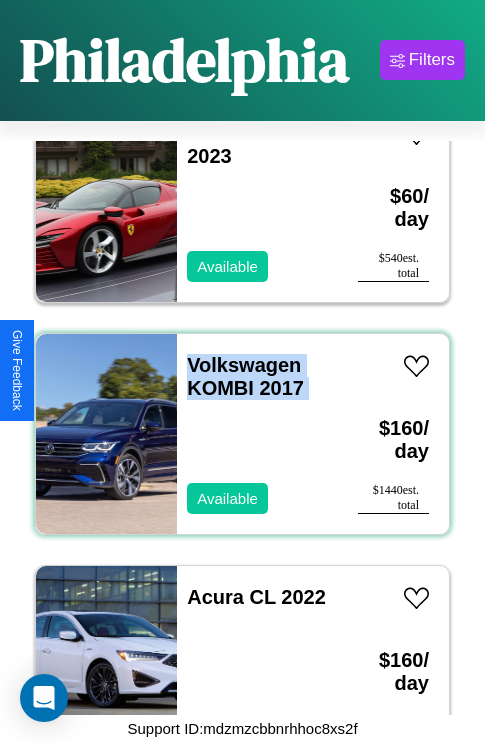 click on "Volkswagen   KOMBI   2017 Available" at bounding box center [257, 434] 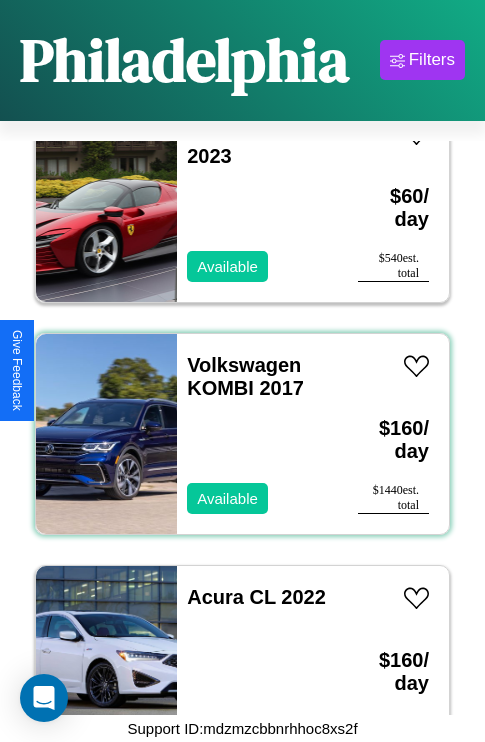 click on "Volkswagen   KOMBI   2017 Available" at bounding box center (257, 434) 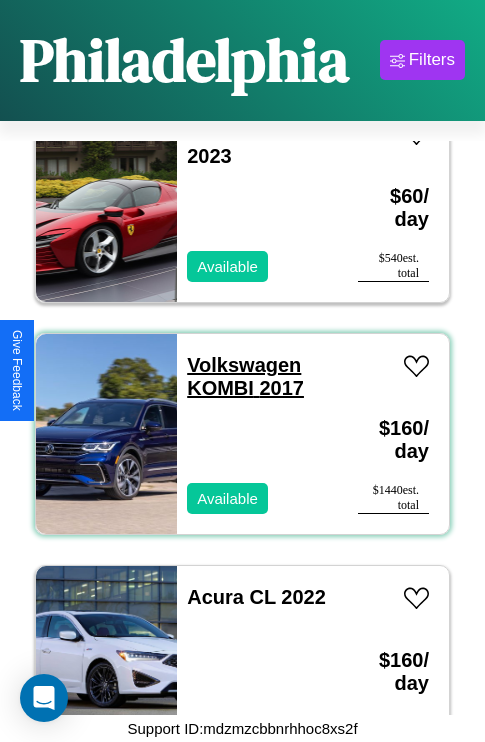 click on "Volkswagen   KOMBI   2017" at bounding box center (245, 376) 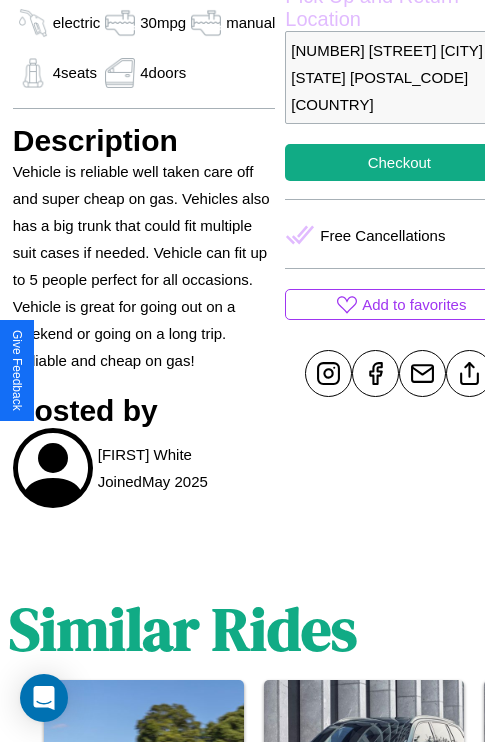 scroll, scrollTop: 736, scrollLeft: 60, axis: both 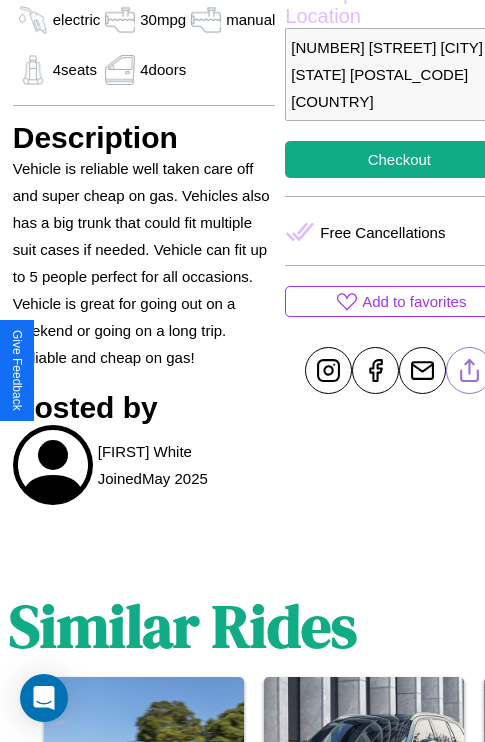 click 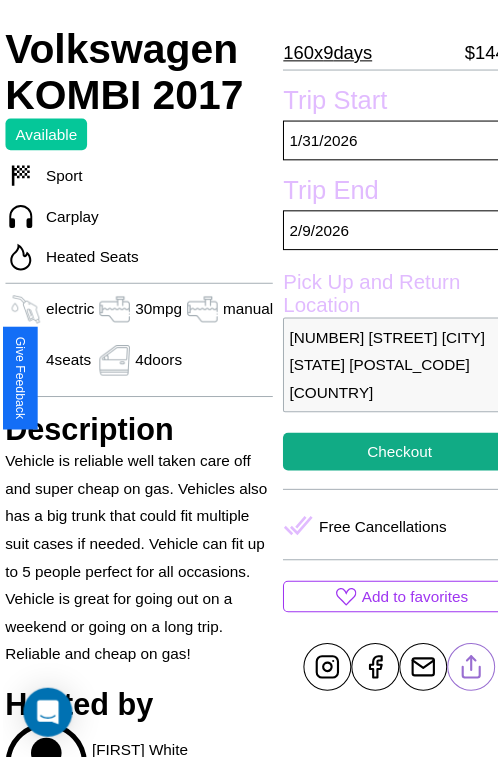 scroll, scrollTop: 220, scrollLeft: 80, axis: both 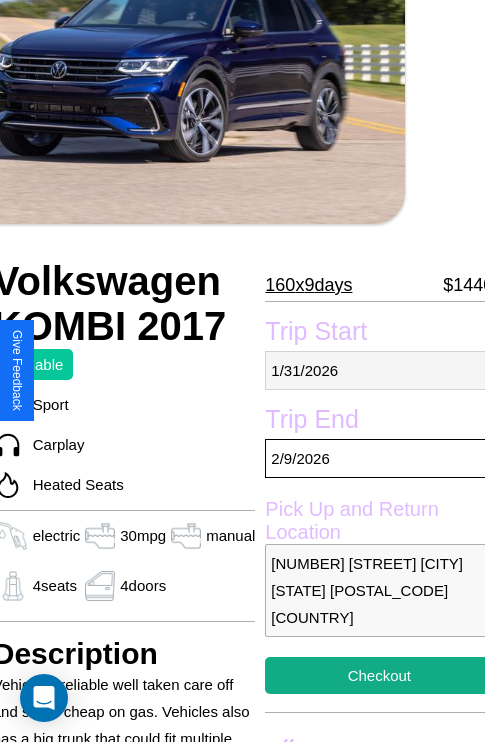 click on "[MM] / [DD] / [YYYY]" at bounding box center (379, 370) 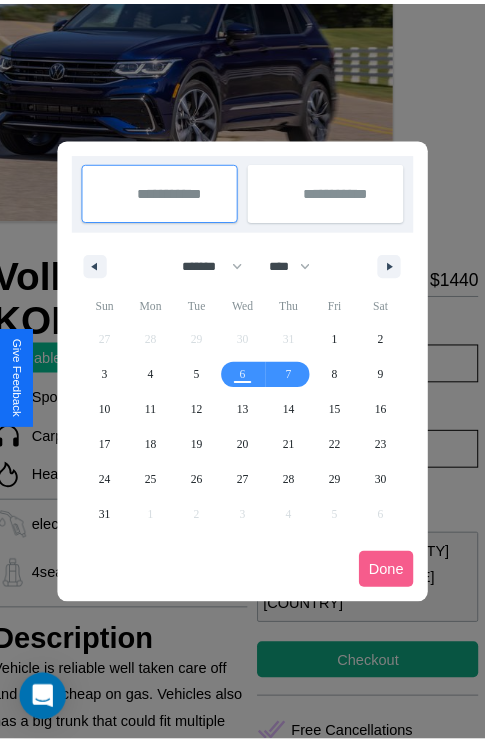 scroll, scrollTop: 0, scrollLeft: 80, axis: horizontal 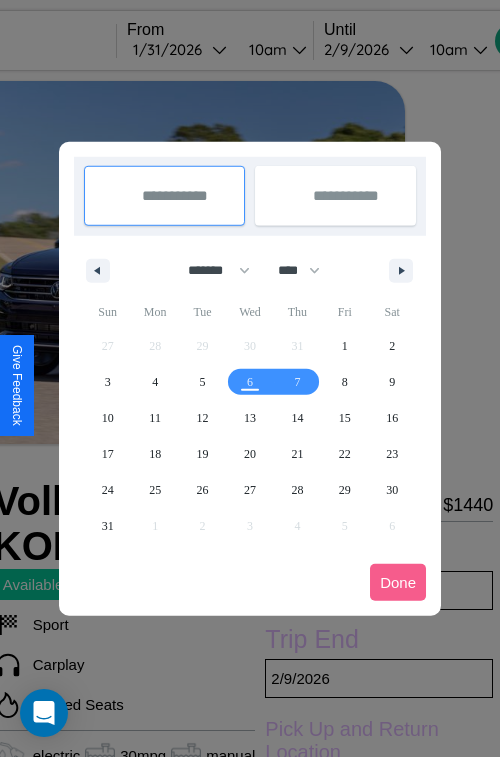 click at bounding box center (250, 378) 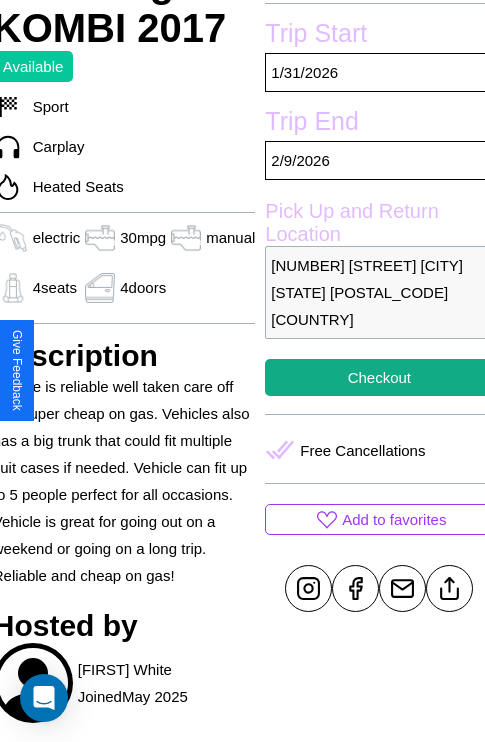scroll, scrollTop: 525, scrollLeft: 80, axis: both 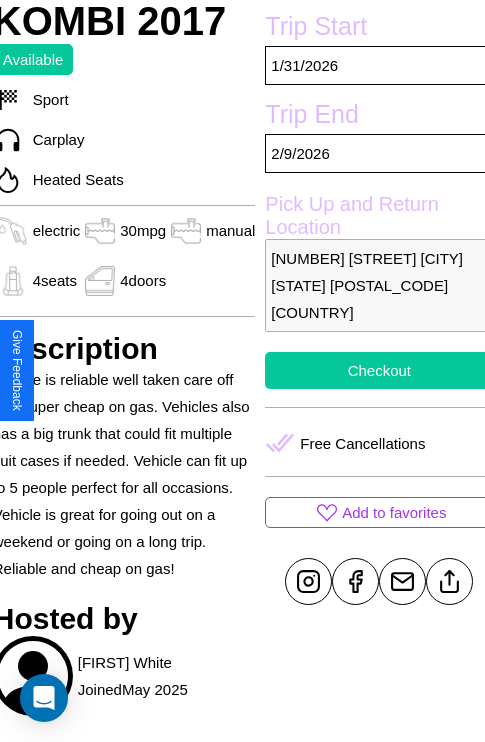 click on "Checkout" at bounding box center (379, 370) 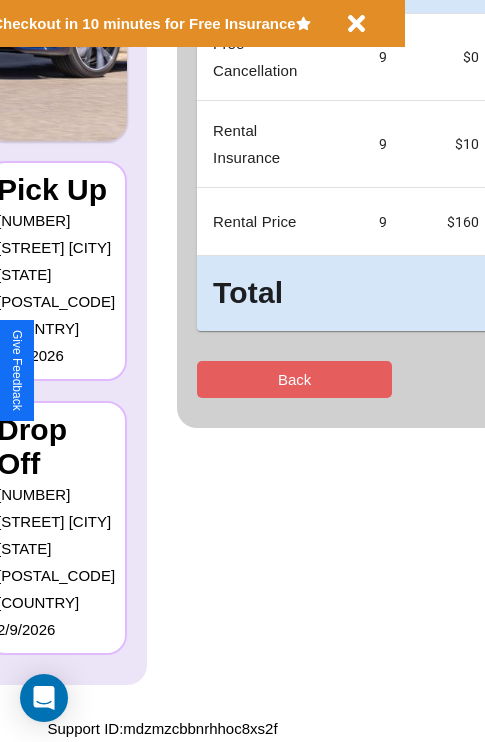 scroll, scrollTop: 0, scrollLeft: 0, axis: both 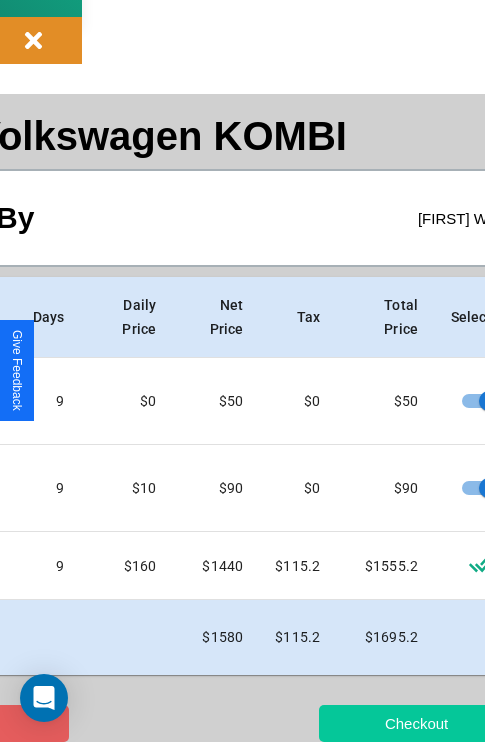 click on "Checkout" at bounding box center (416, 723) 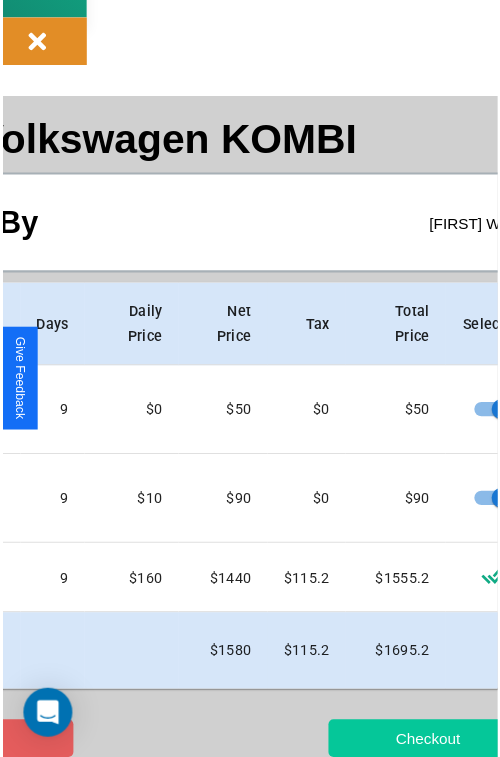 scroll, scrollTop: 0, scrollLeft: 0, axis: both 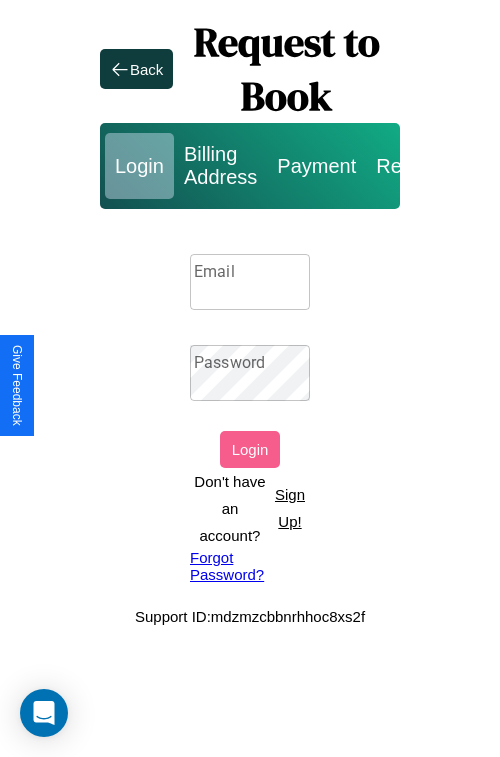 click on "Sign Up!" at bounding box center [290, 508] 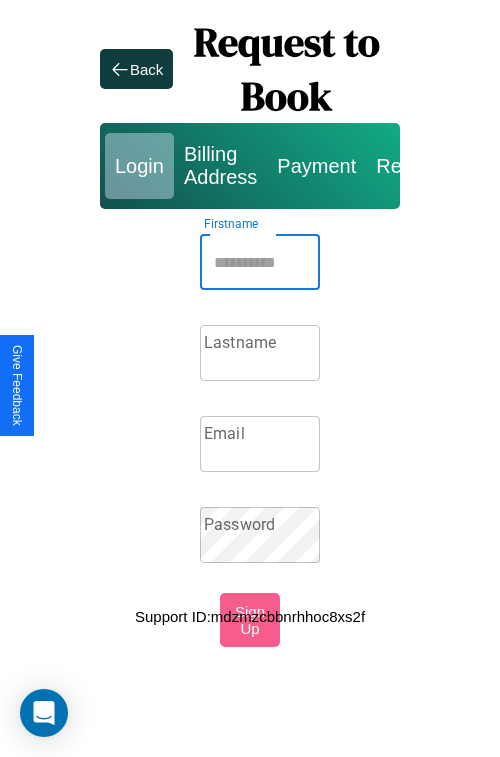 click on "Firstname" at bounding box center (260, 262) 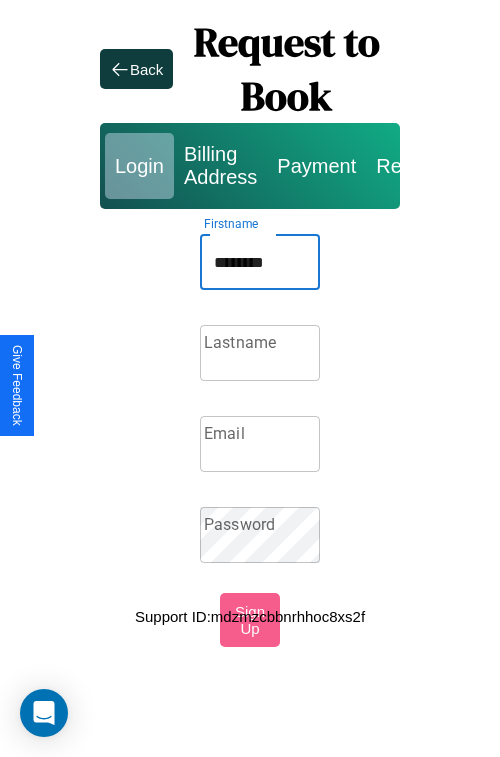 type on "********" 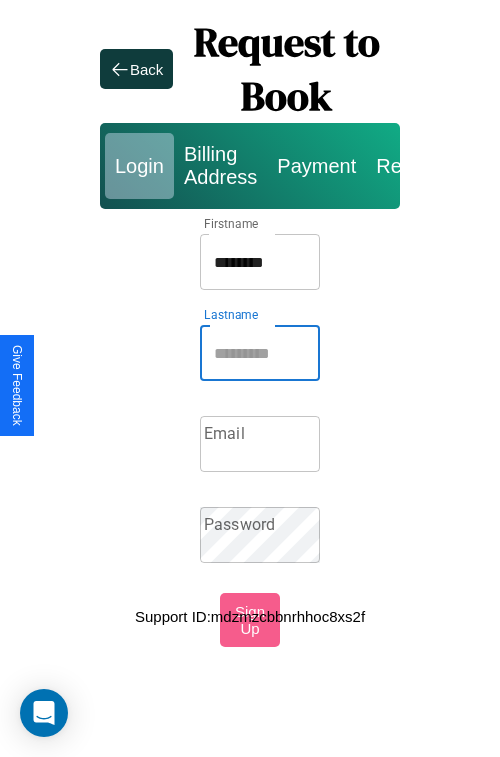 click on "Lastname" at bounding box center (260, 353) 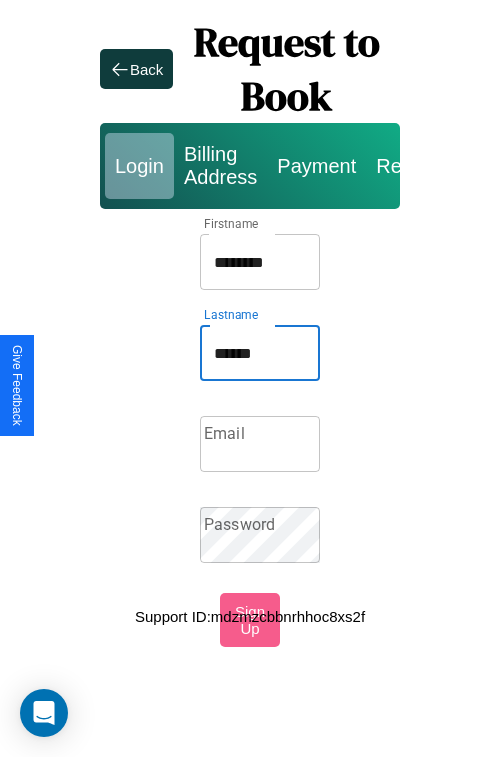 type on "******" 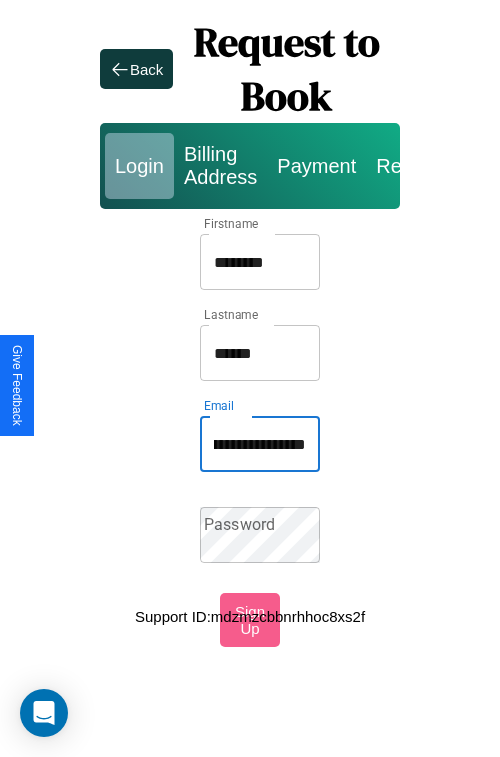 scroll, scrollTop: 0, scrollLeft: 91, axis: horizontal 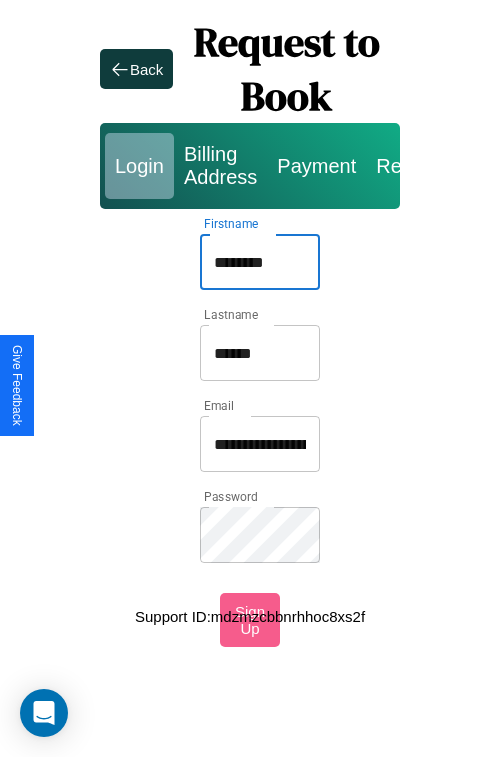 click on "********" at bounding box center [260, 262] 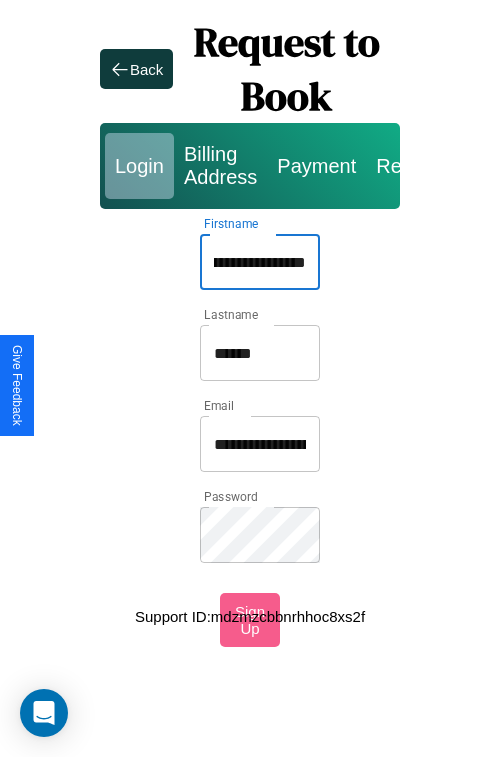scroll, scrollTop: 0, scrollLeft: 42, axis: horizontal 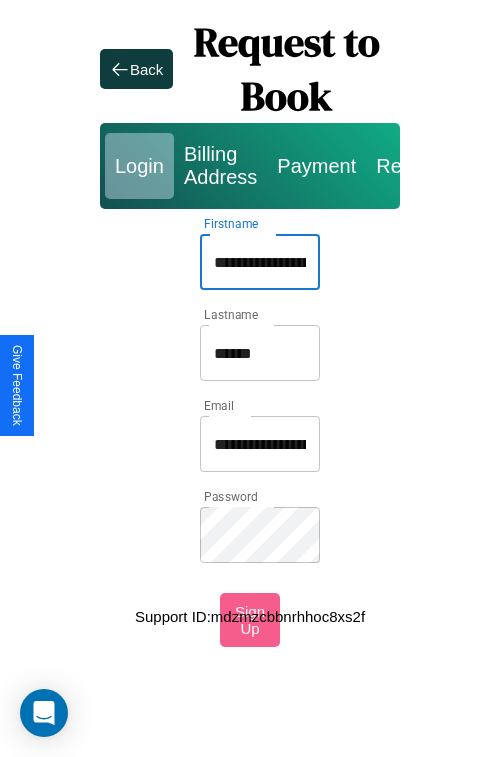 click on "**********" at bounding box center [260, 444] 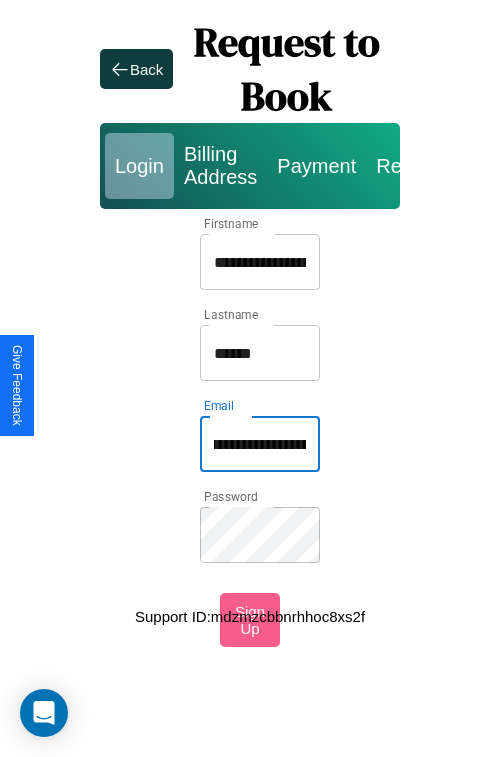 scroll, scrollTop: 0, scrollLeft: 22, axis: horizontal 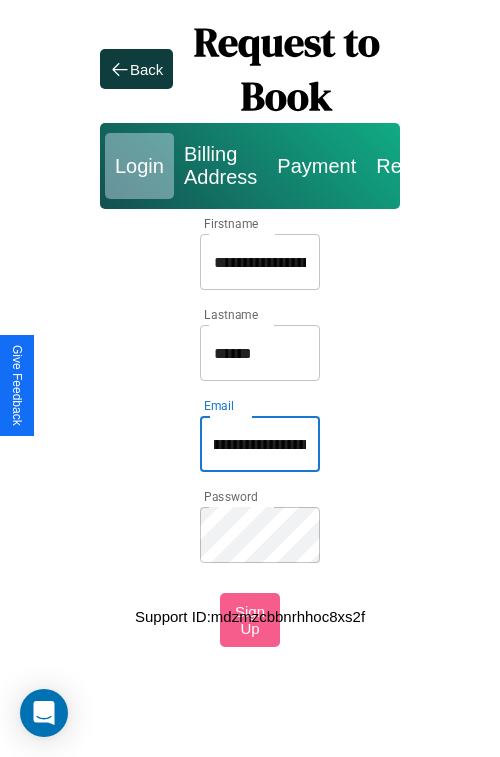 type on "**********" 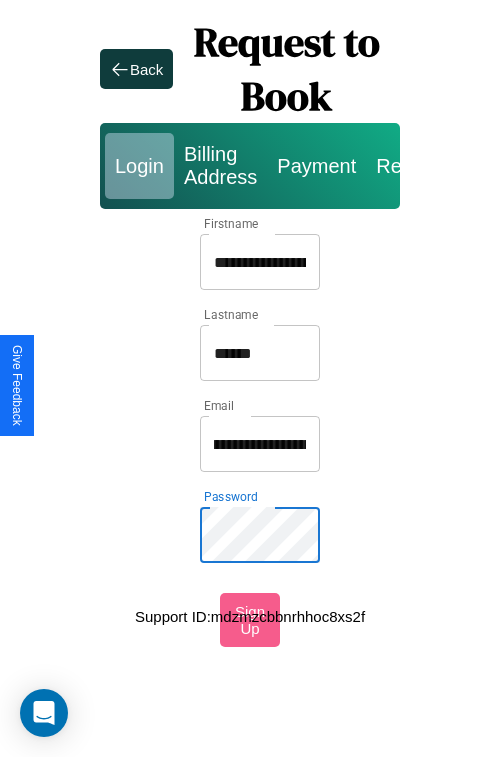 scroll, scrollTop: 0, scrollLeft: 0, axis: both 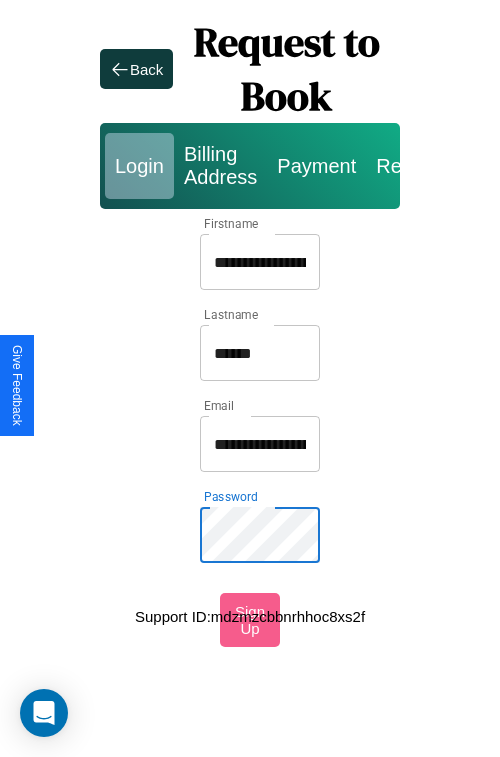 click on "**********" at bounding box center [250, 301] 